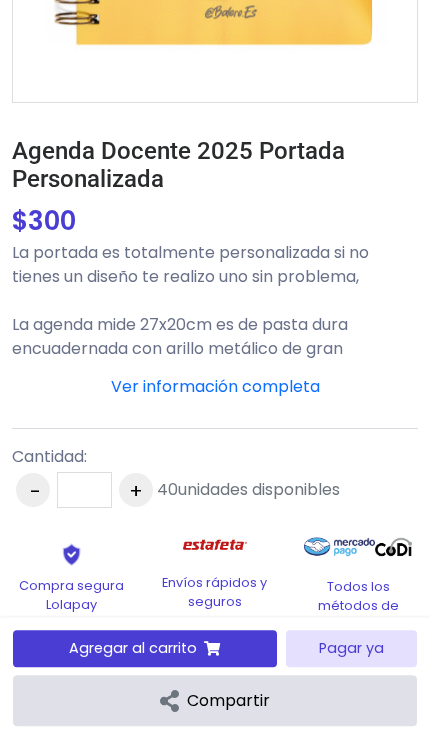scroll, scrollTop: 647, scrollLeft: 0, axis: vertical 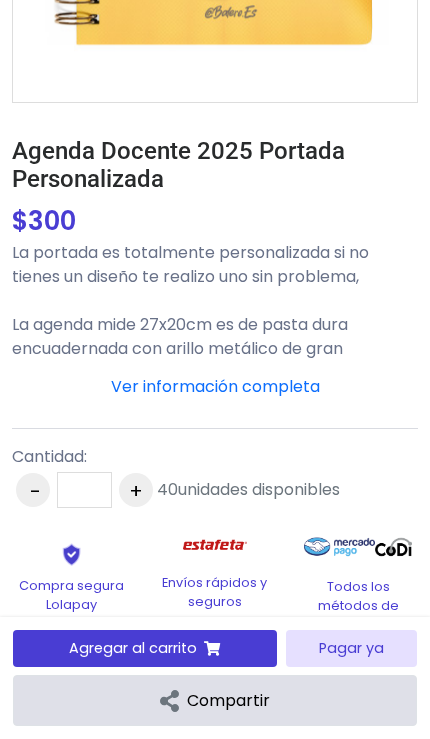click at bounding box center [215, 386] 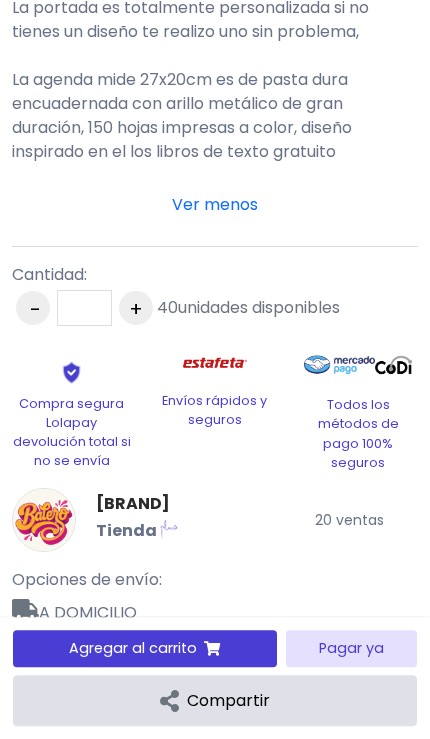 scroll, scrollTop: 836, scrollLeft: 0, axis: vertical 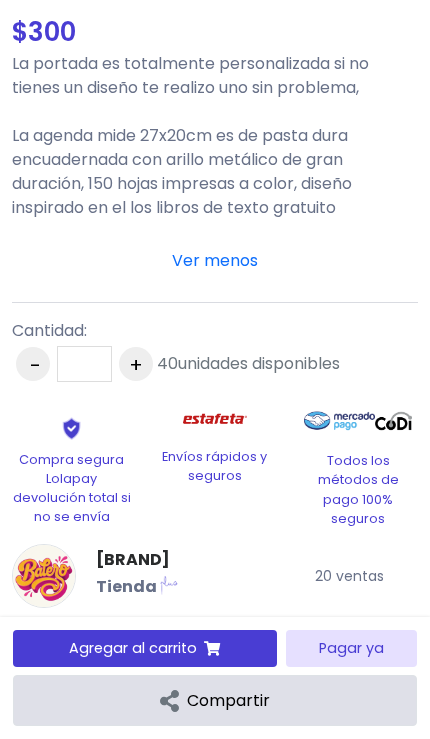 click on "+" at bounding box center [136, 364] 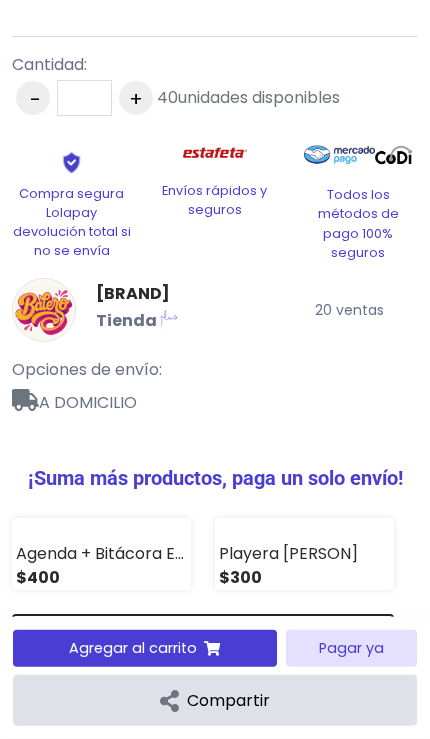 scroll, scrollTop: 1322, scrollLeft: 0, axis: vertical 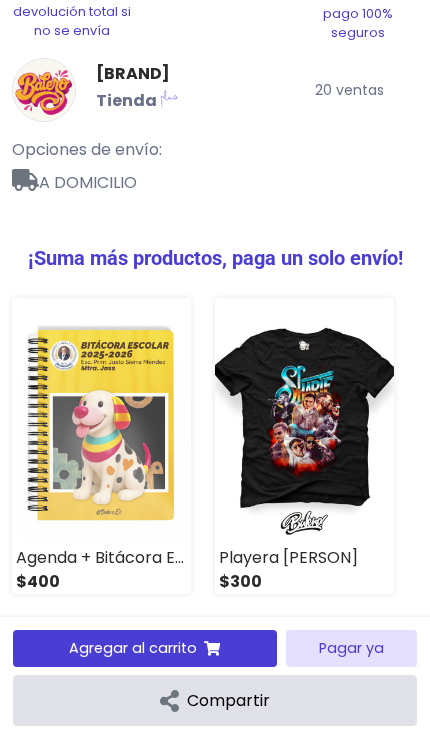 click on "Pagar ya" at bounding box center (351, 648) 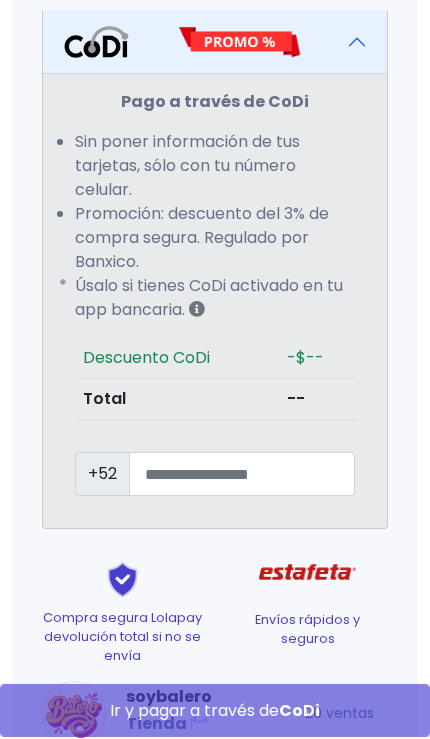 scroll, scrollTop: 2029, scrollLeft: 0, axis: vertical 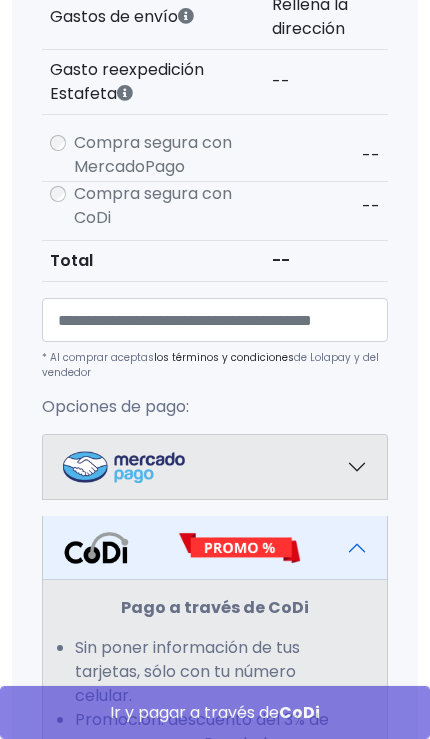 click at bounding box center (215, 467) 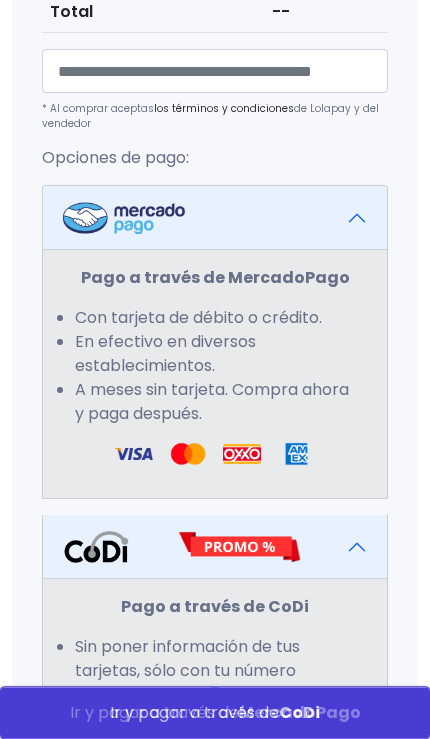 scroll, scrollTop: 1841, scrollLeft: 0, axis: vertical 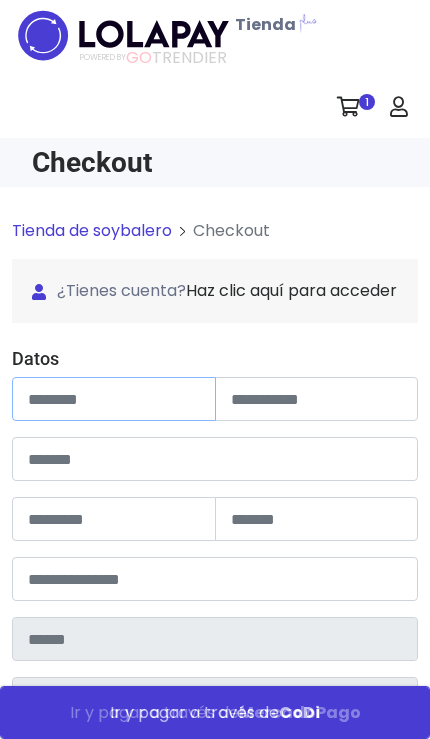 click at bounding box center [114, 399] 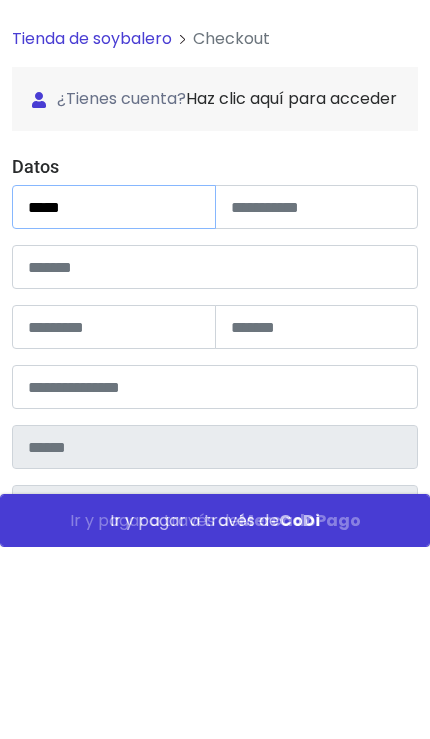 type on "****" 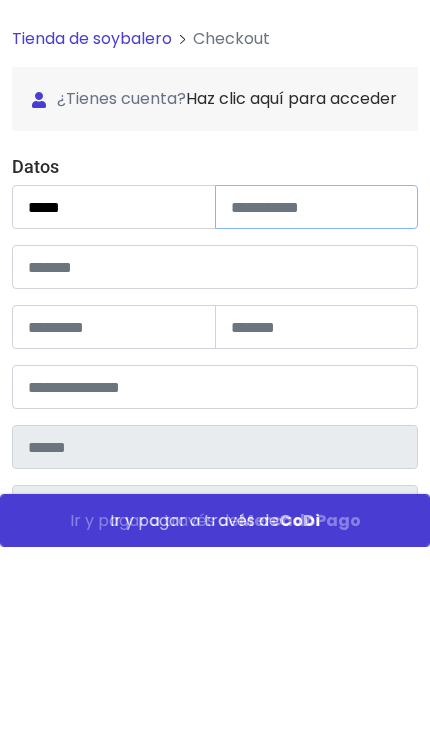 click at bounding box center [317, 399] 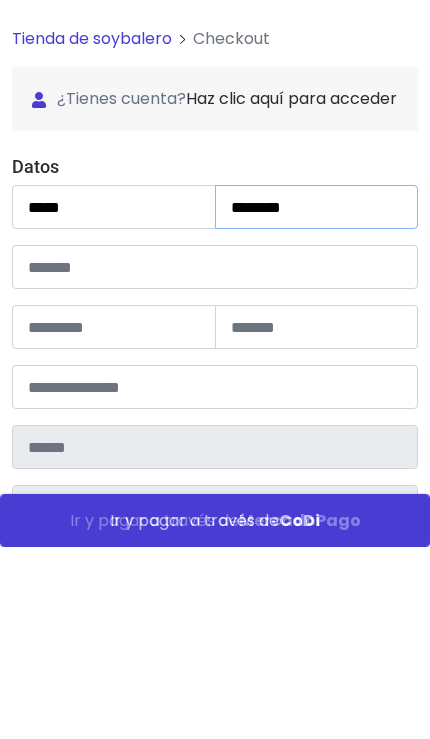 type on "*******" 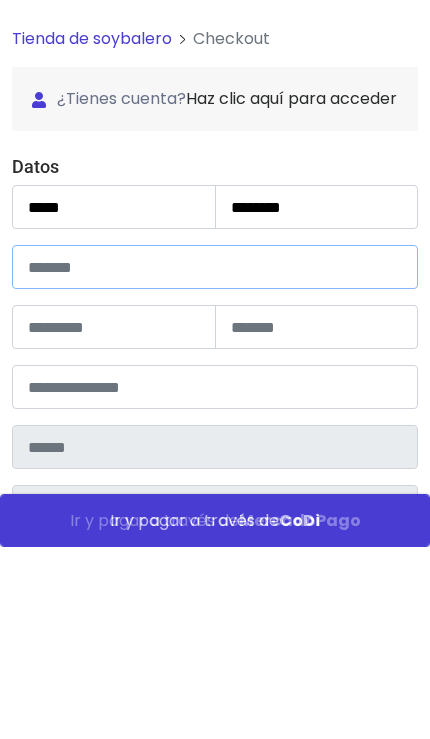 click at bounding box center (215, 459) 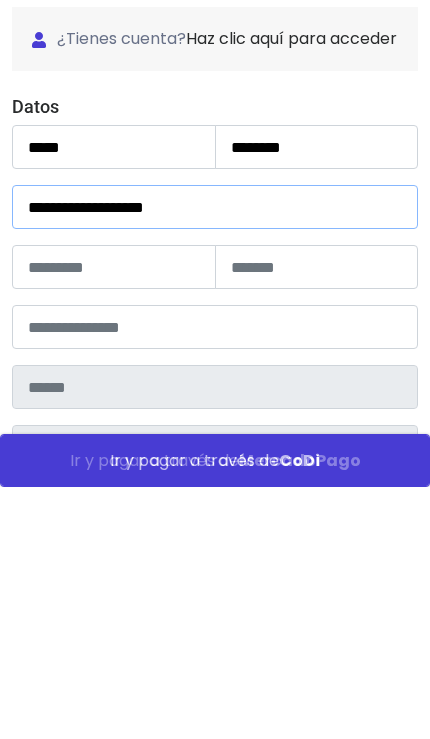 type on "**********" 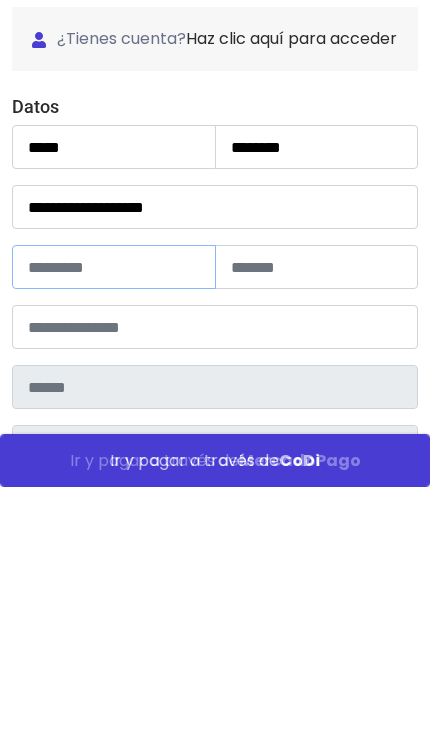 click at bounding box center [114, 519] 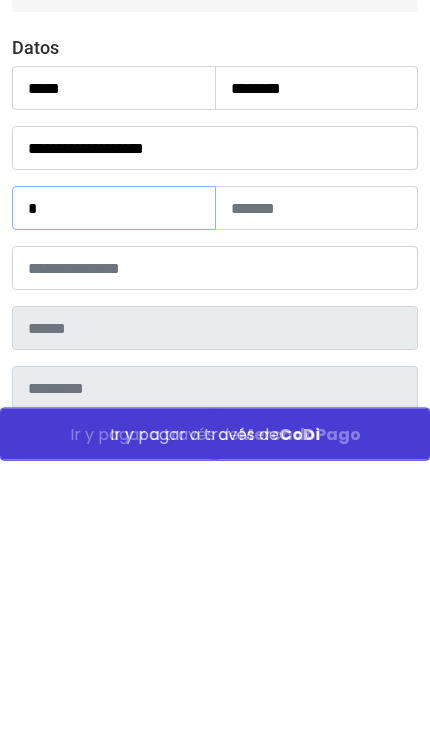type on "*" 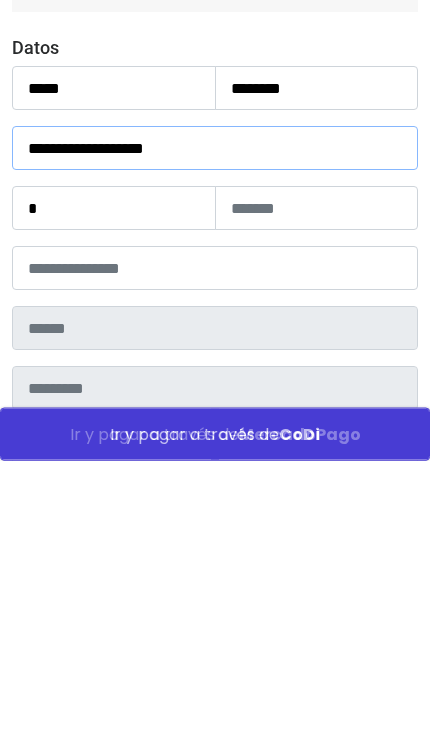 click on "**********" at bounding box center (215, 426) 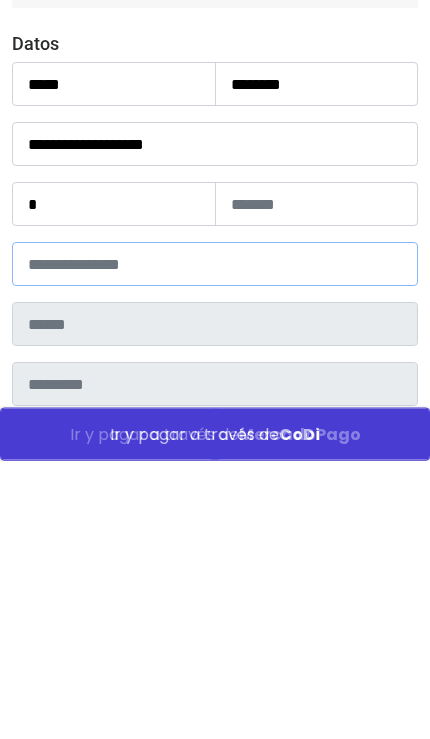 click at bounding box center [215, 542] 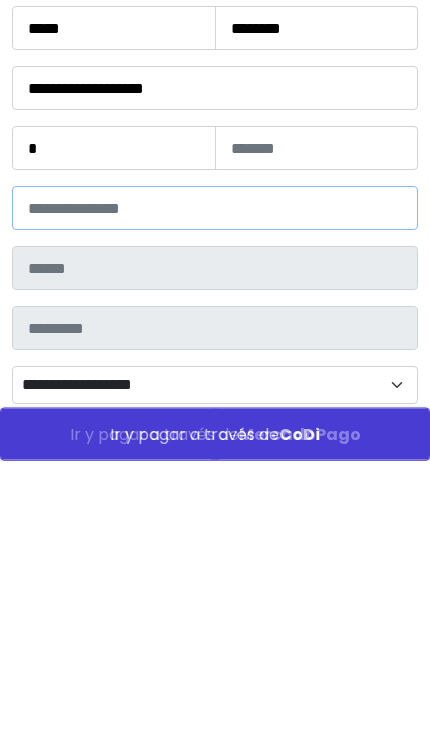 type on "*****" 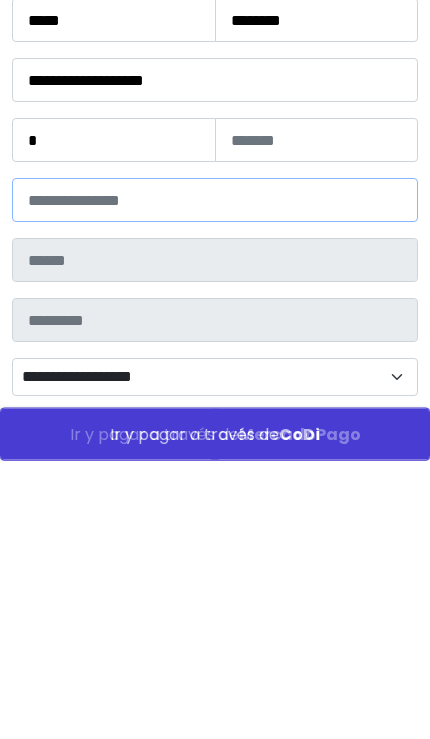 scroll, scrollTop: 175, scrollLeft: 0, axis: vertical 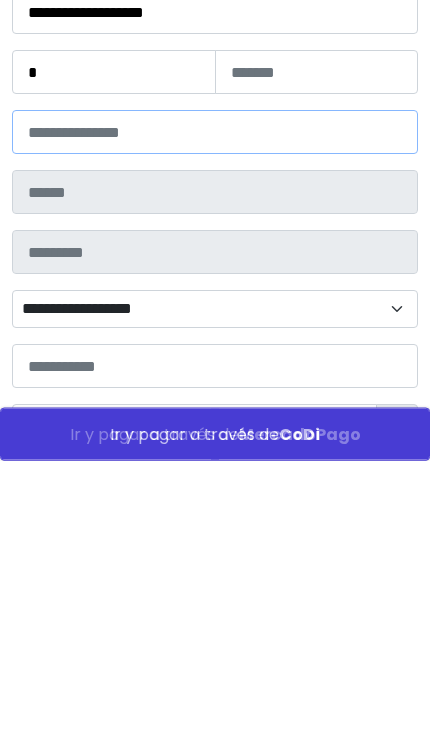 type on "**********" 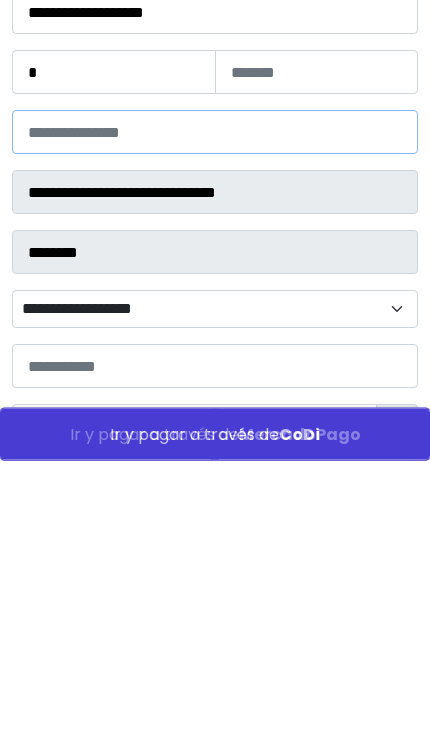 select 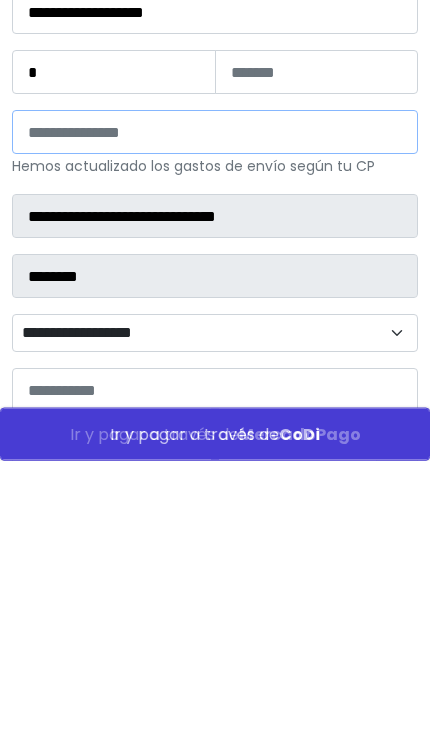 type on "*****" 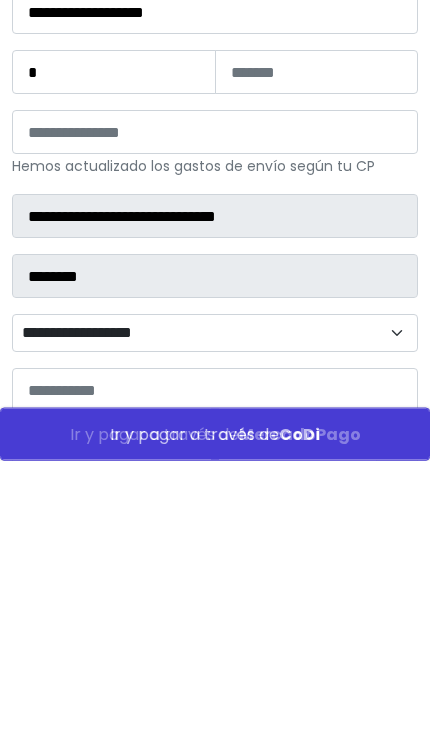click on "**********" at bounding box center [215, 479] 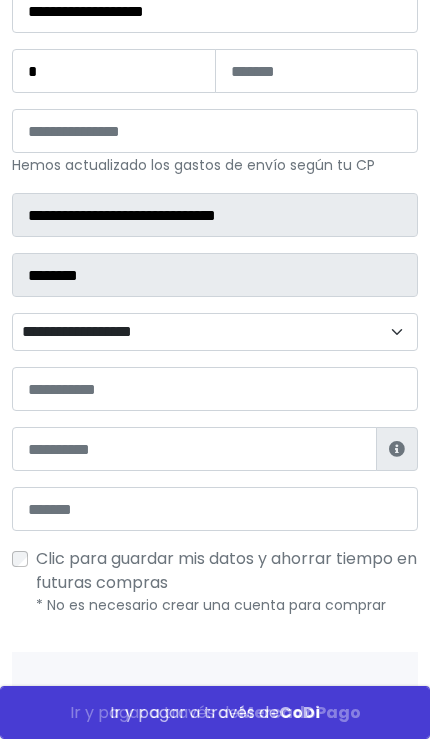 click on "**********" at bounding box center (215, 332) 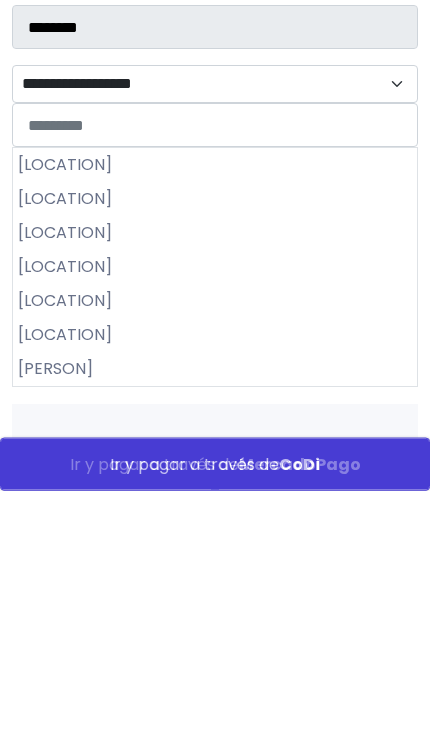 click on "[PERSON]" at bounding box center [215, 617] 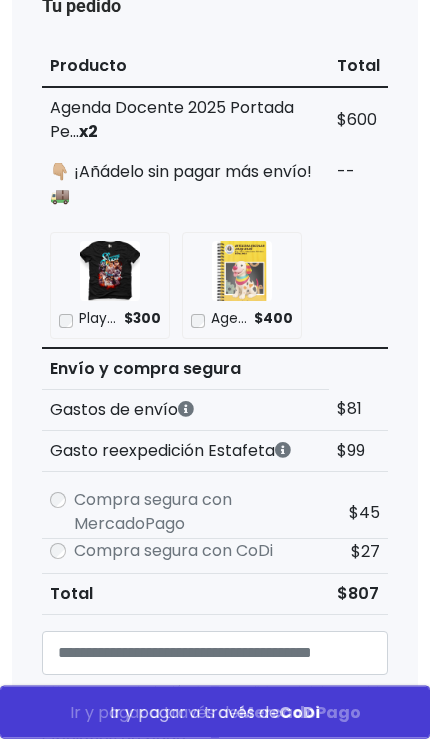 scroll, scrollTop: 1147, scrollLeft: 0, axis: vertical 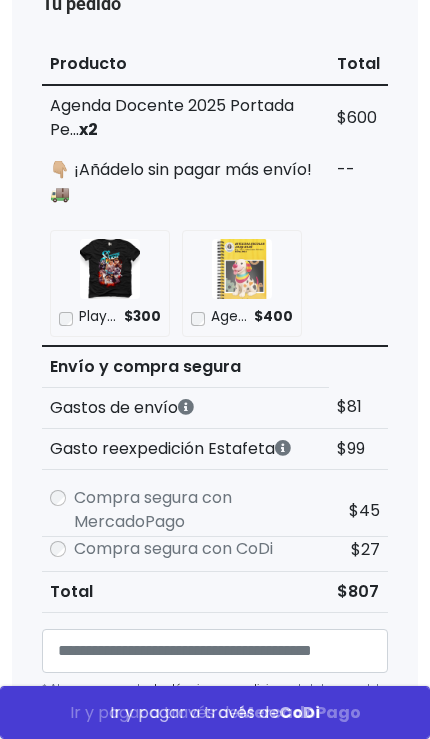 click on "Compra segura con MercadoPago" at bounding box center [185, 510] 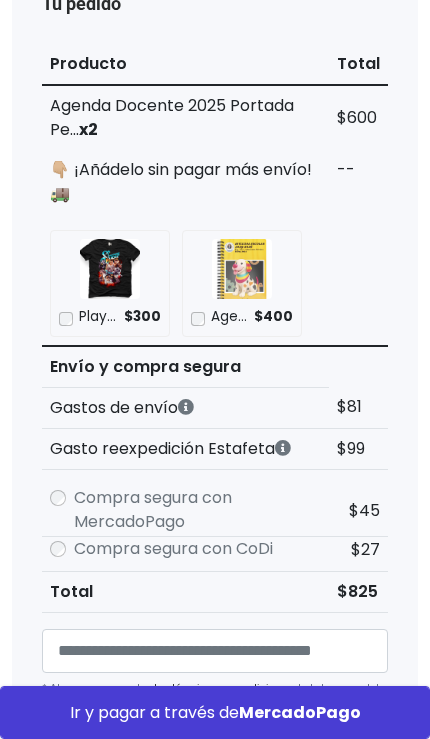 click on "Compra segura con MercadoPago" at bounding box center [185, 510] 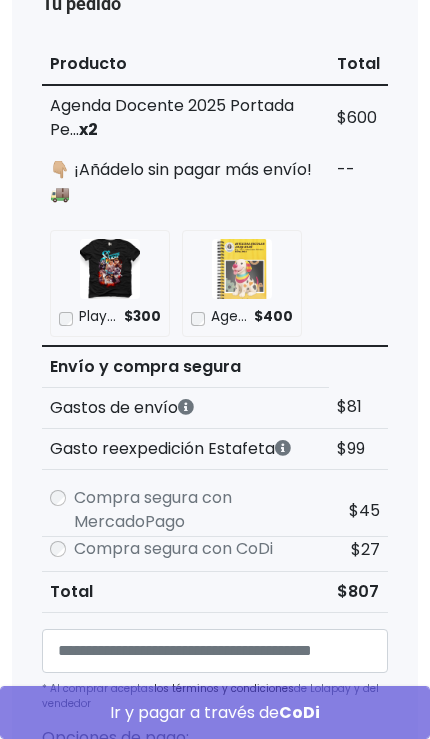 click on "Compra segura con MercadoPago" at bounding box center [185, 502] 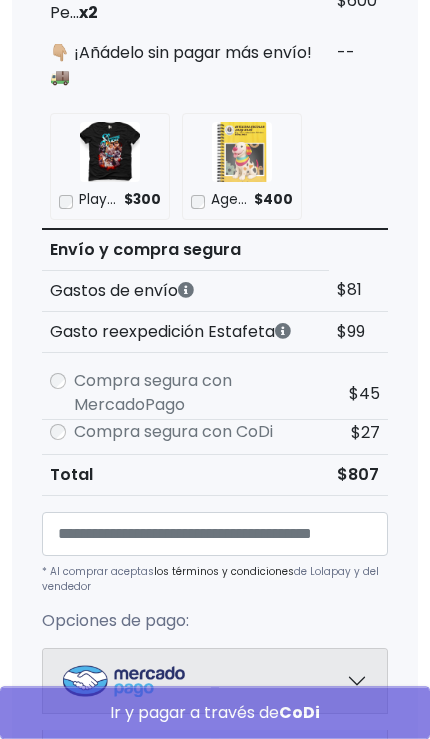 scroll, scrollTop: 1258, scrollLeft: 0, axis: vertical 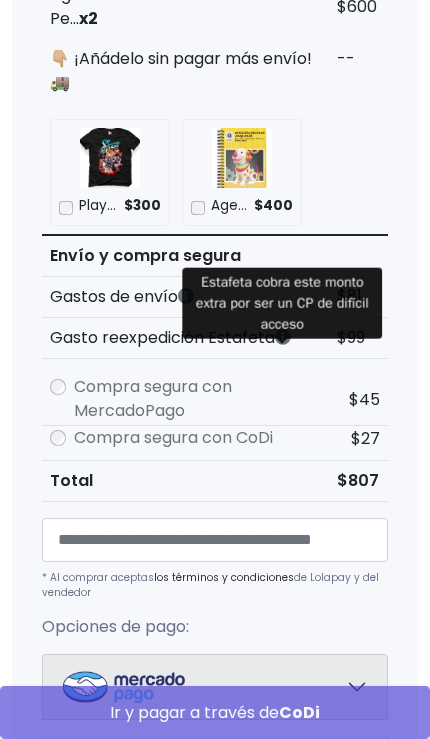click at bounding box center (283, 337) 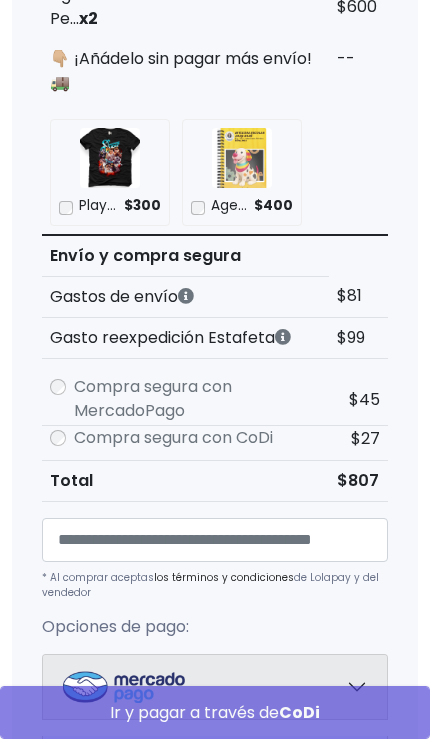 click on "Tu pedido
Producto
Total
Agenda Docente 2025 Portada Pe...  x2
$600
$300 -" at bounding box center [215, 672] 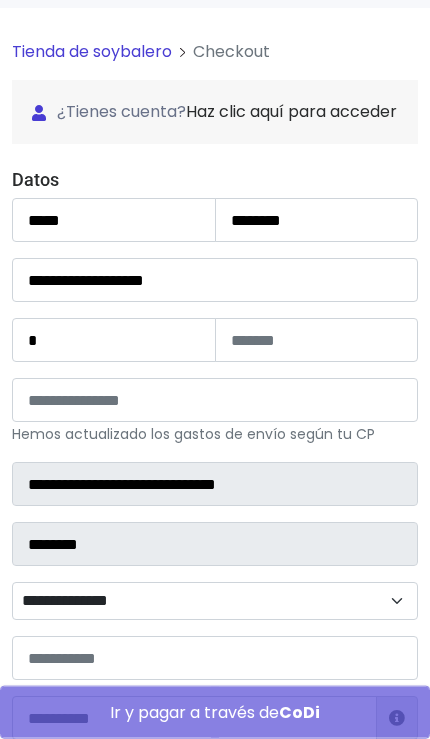 scroll, scrollTop: 174, scrollLeft: 0, axis: vertical 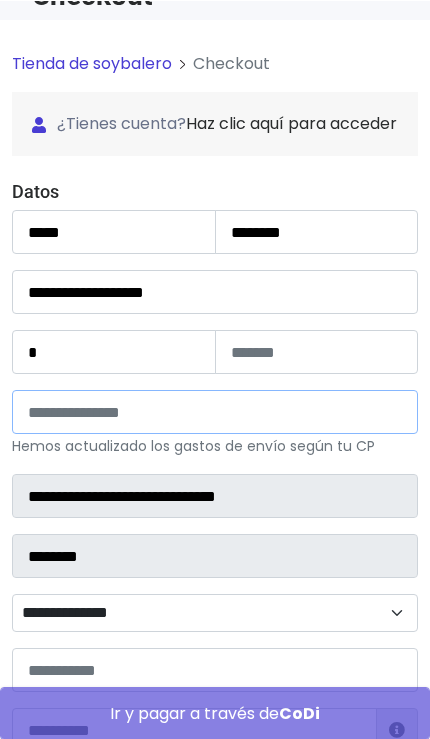 click on "*****" at bounding box center [215, 411] 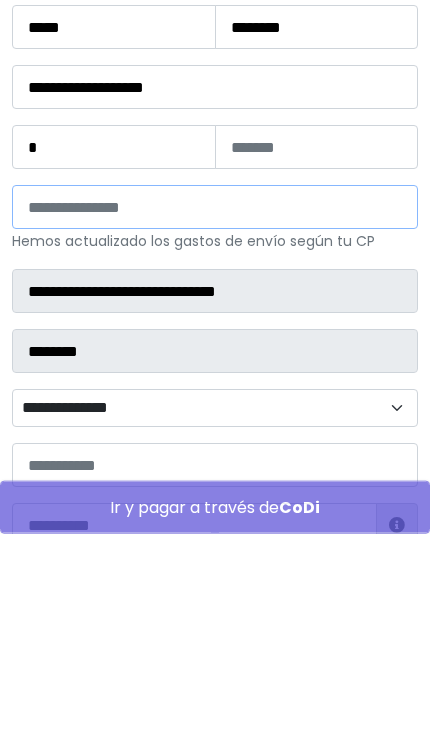 click on "*****" at bounding box center (215, 412) 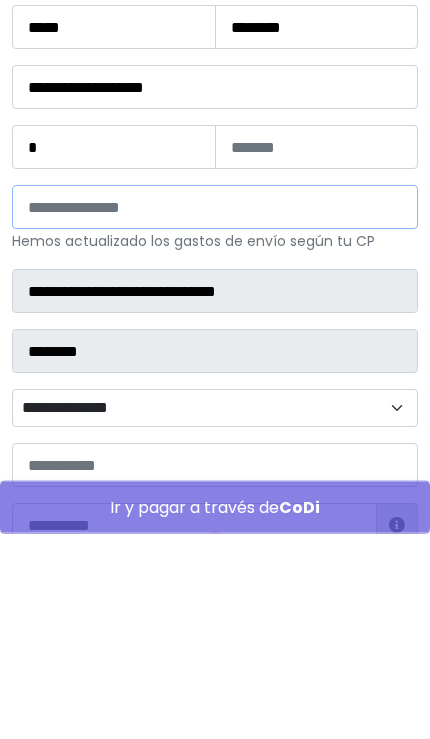 scroll, scrollTop: 378, scrollLeft: 0, axis: vertical 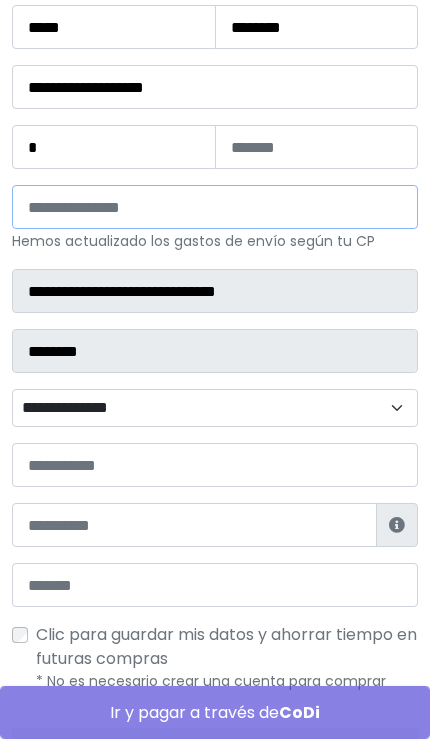 type on "*****" 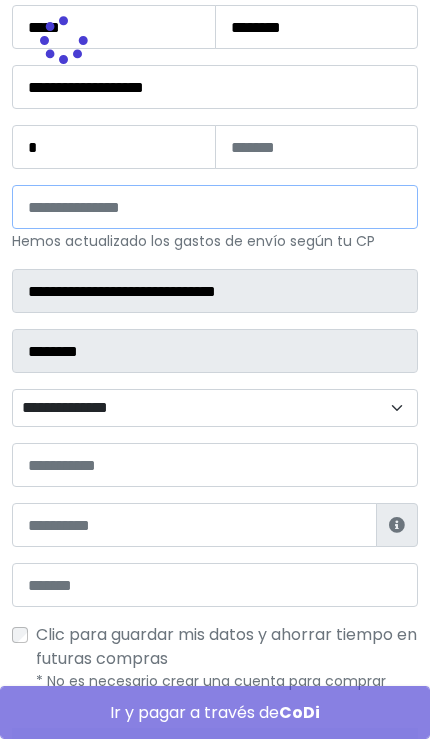 select 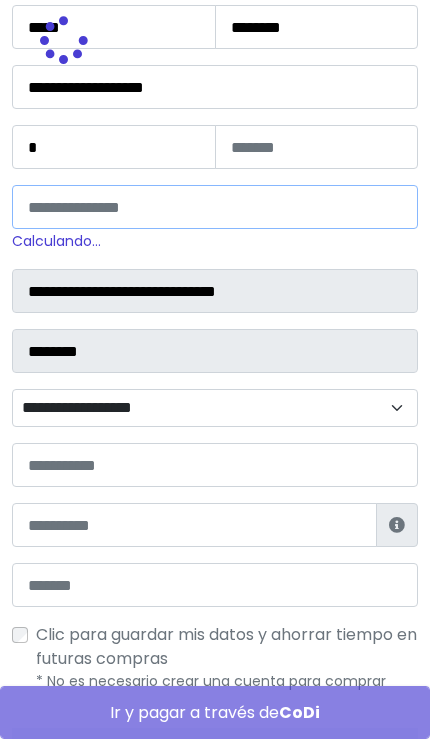 type on "*****" 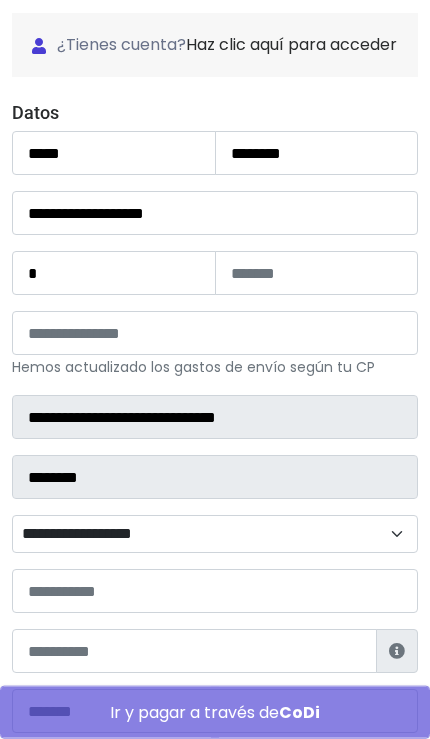 scroll, scrollTop: 241, scrollLeft: 0, axis: vertical 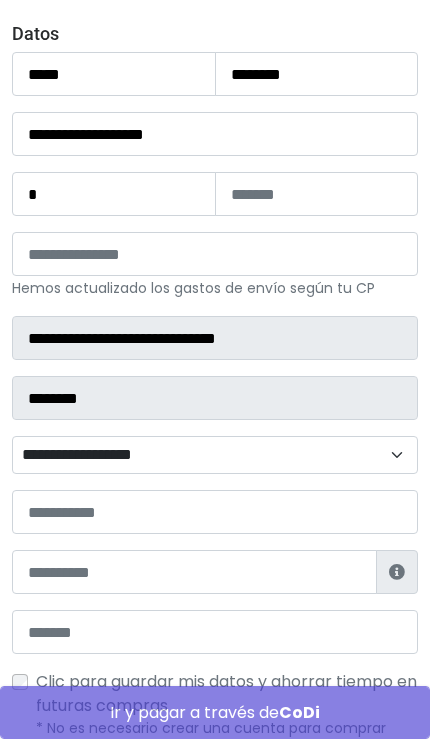 click on "**********" at bounding box center (215, 455) 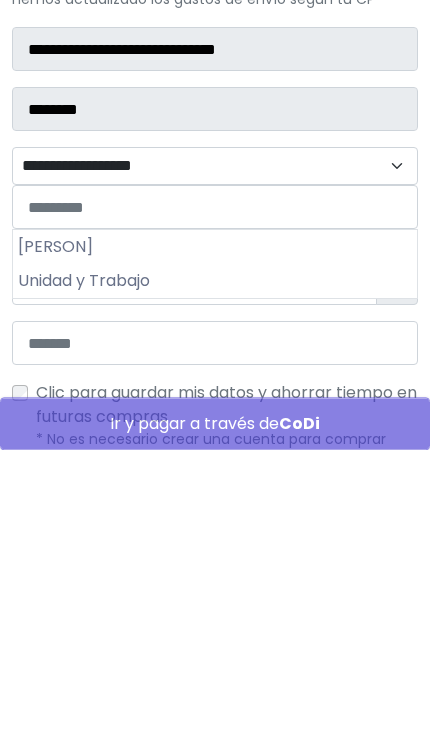 click on "[PERSON]" at bounding box center (215, 536) 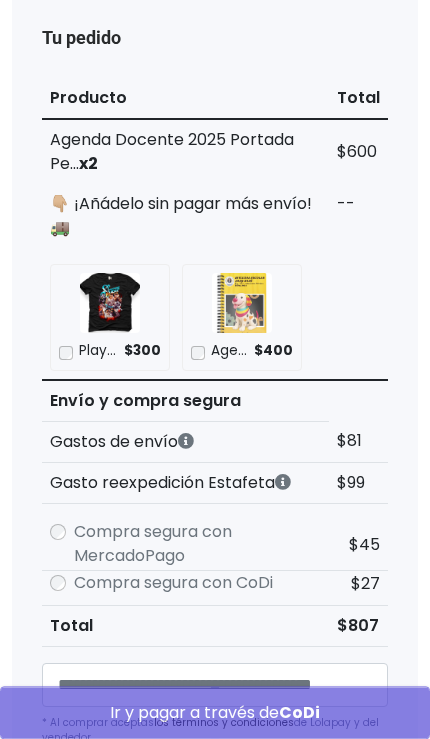 scroll, scrollTop: 1118, scrollLeft: 0, axis: vertical 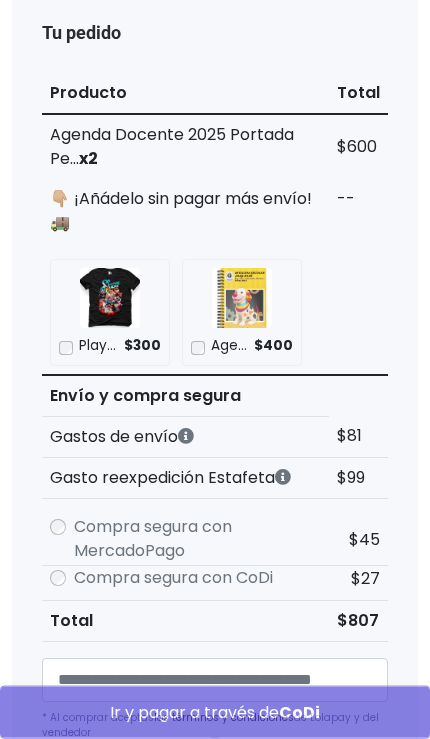 click on "Compra segura con MercadoPago" at bounding box center [197, 539] 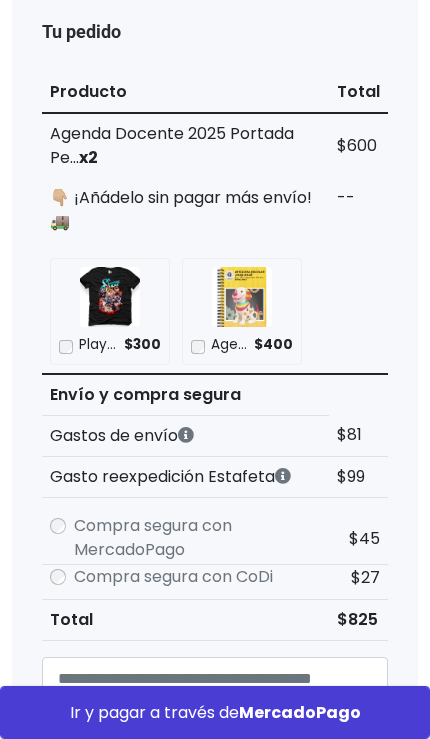 click at bounding box center [283, 476] 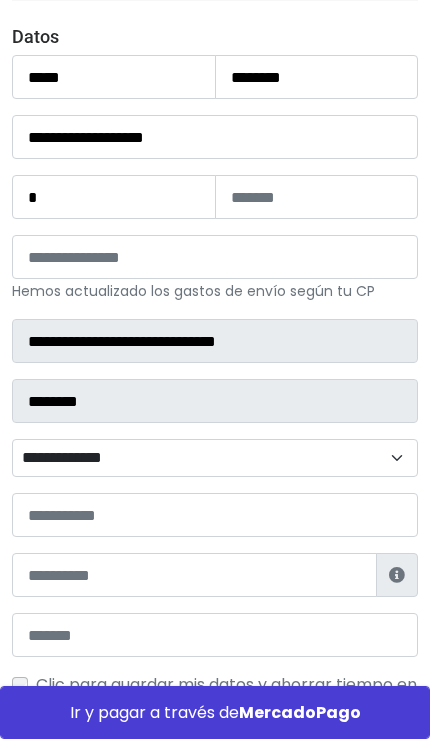 scroll, scrollTop: 313, scrollLeft: 0, axis: vertical 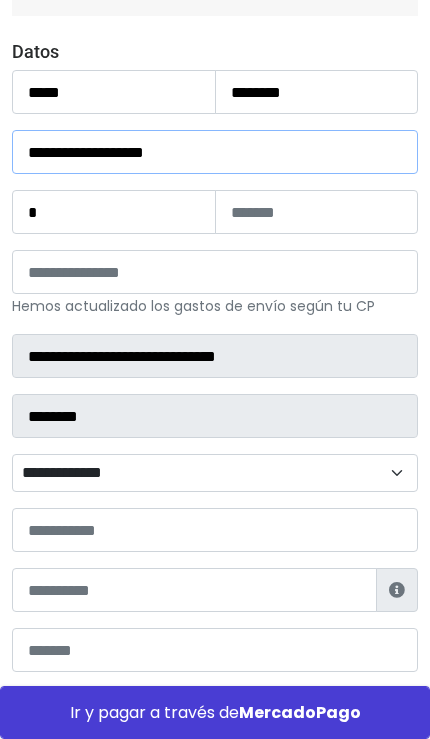 click on "**********" at bounding box center (215, 152) 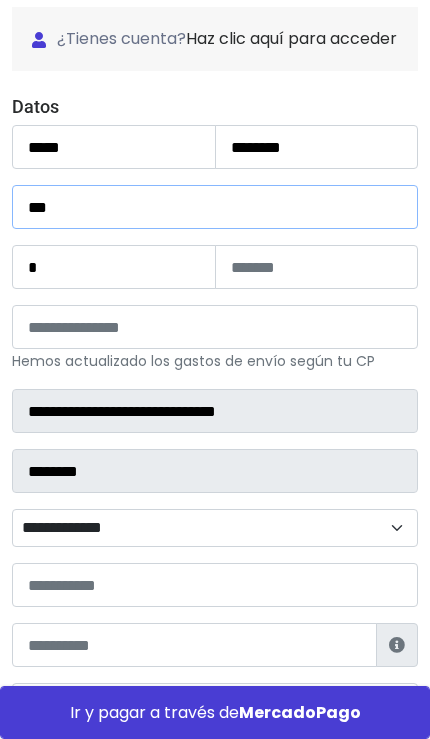 type on "***" 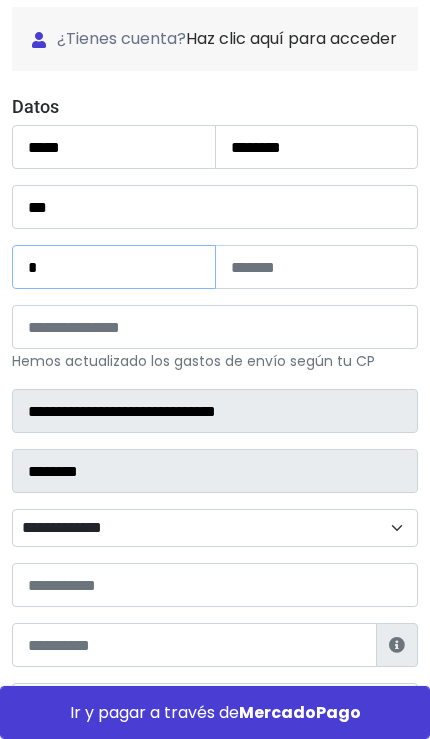 click on "*" at bounding box center [114, 267] 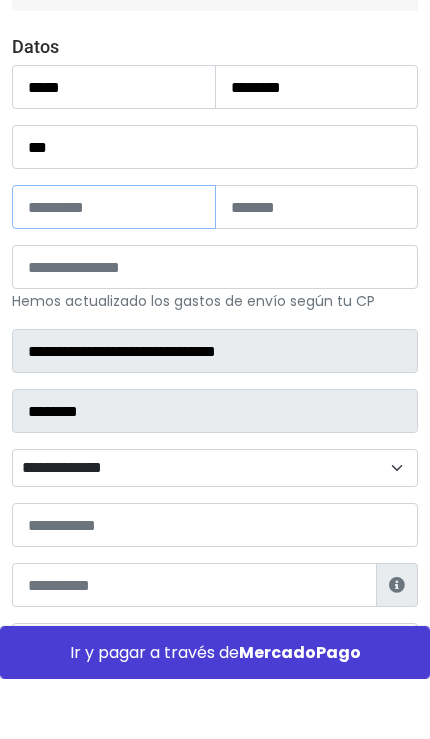 type 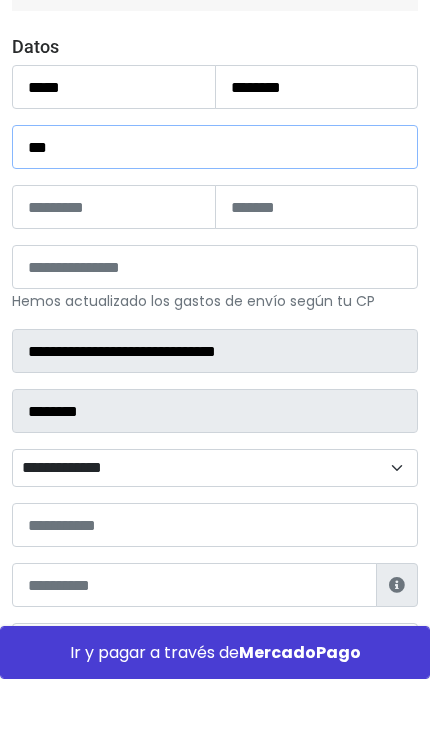 click on "***" at bounding box center [215, 207] 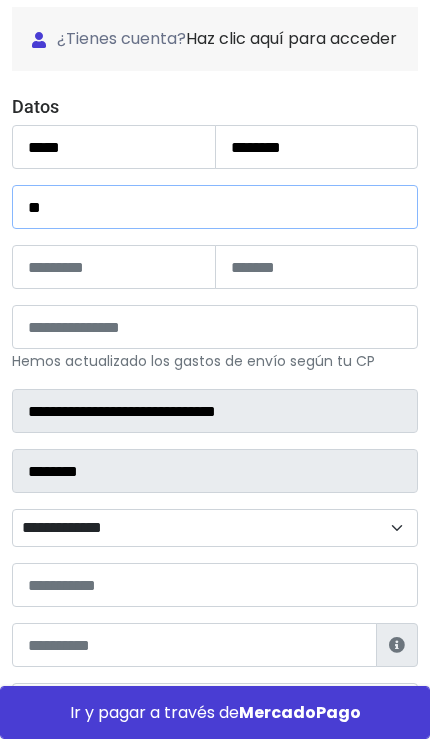 type on "*" 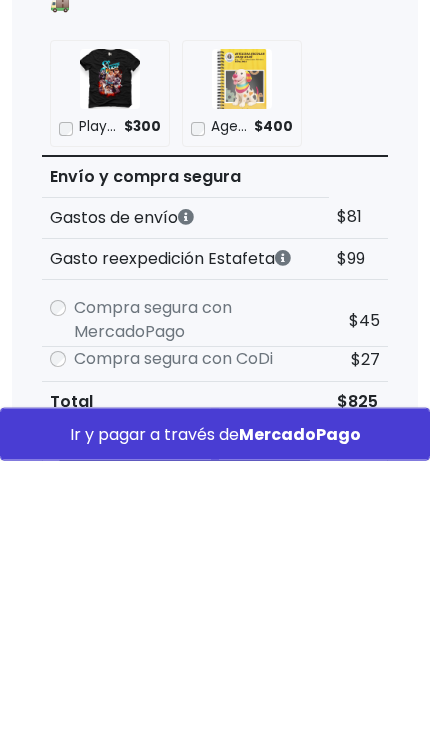 scroll, scrollTop: 1084, scrollLeft: 0, axis: vertical 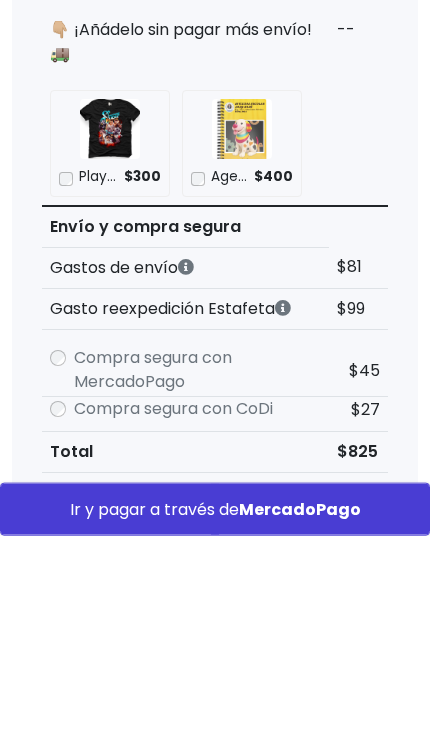 type 